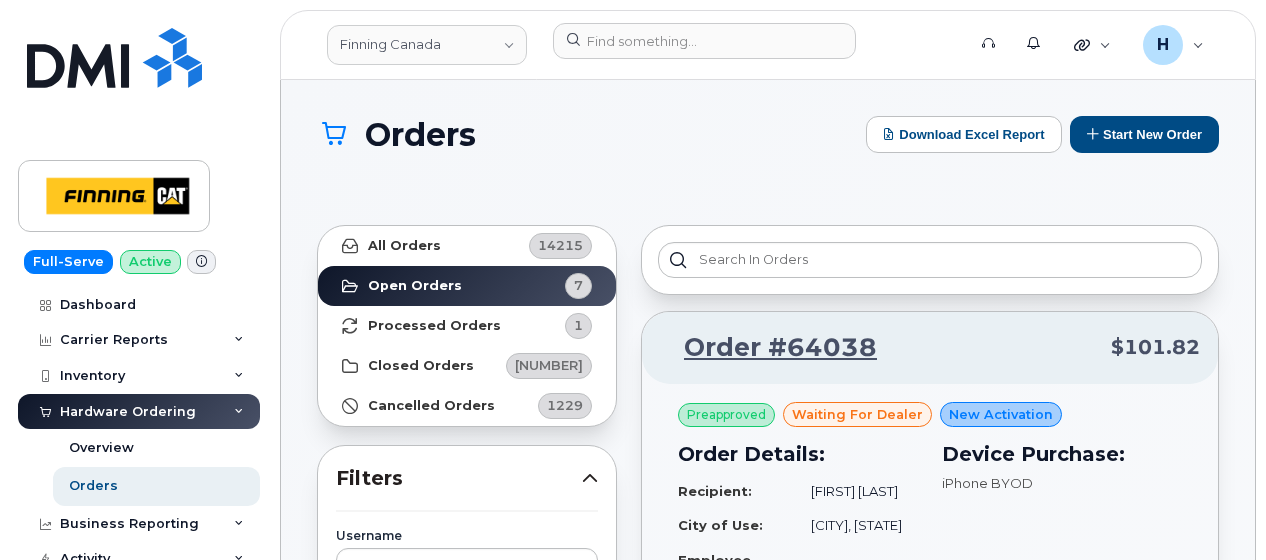 scroll, scrollTop: 4484, scrollLeft: 0, axis: vertical 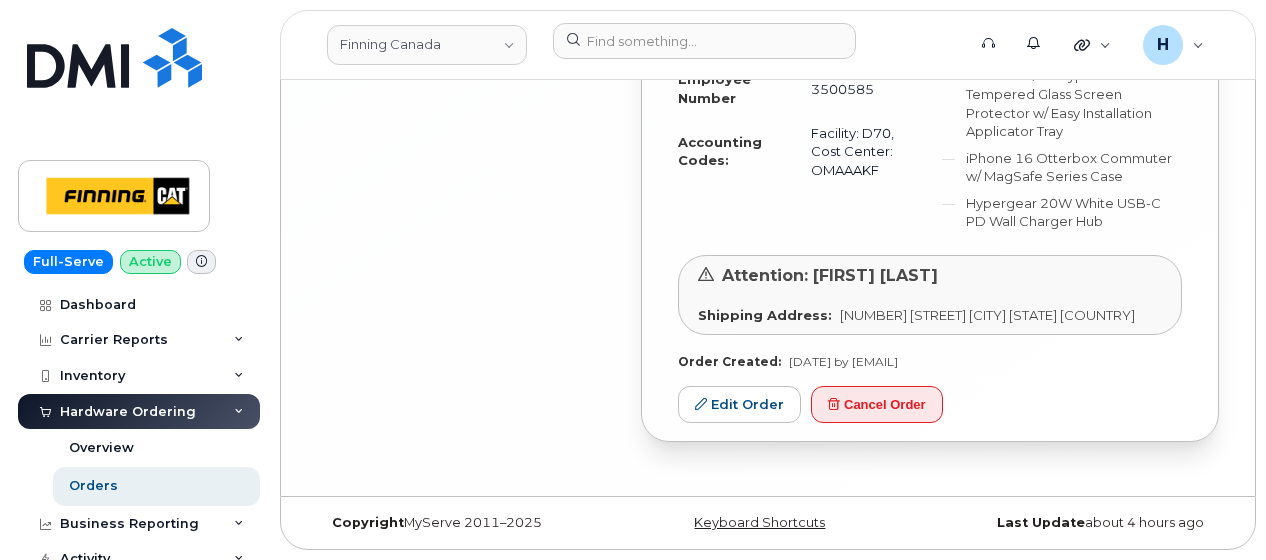 click on "All Orders 14215 Open Orders 7 Processed Orders 1 Closed Orders 12978 Cancelled Orders 1229 Filters Username Phone Number Order Number Carrier Number Purchase Order Number Invoice Number Dealer Simplex Mobility Telus Simplex Test Sasktel Carrier Telus SaskTel SIM IMEI Created By ServiceNow Task Reset Filter Apply Filter" at bounding box center [467, -1880] 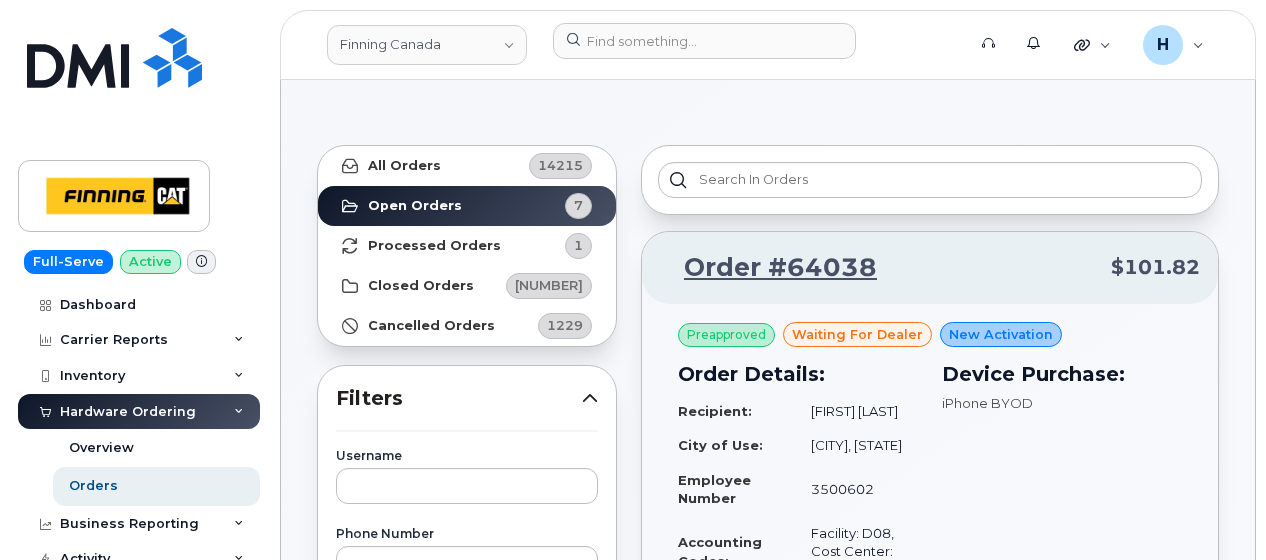 scroll, scrollTop: 0, scrollLeft: 0, axis: both 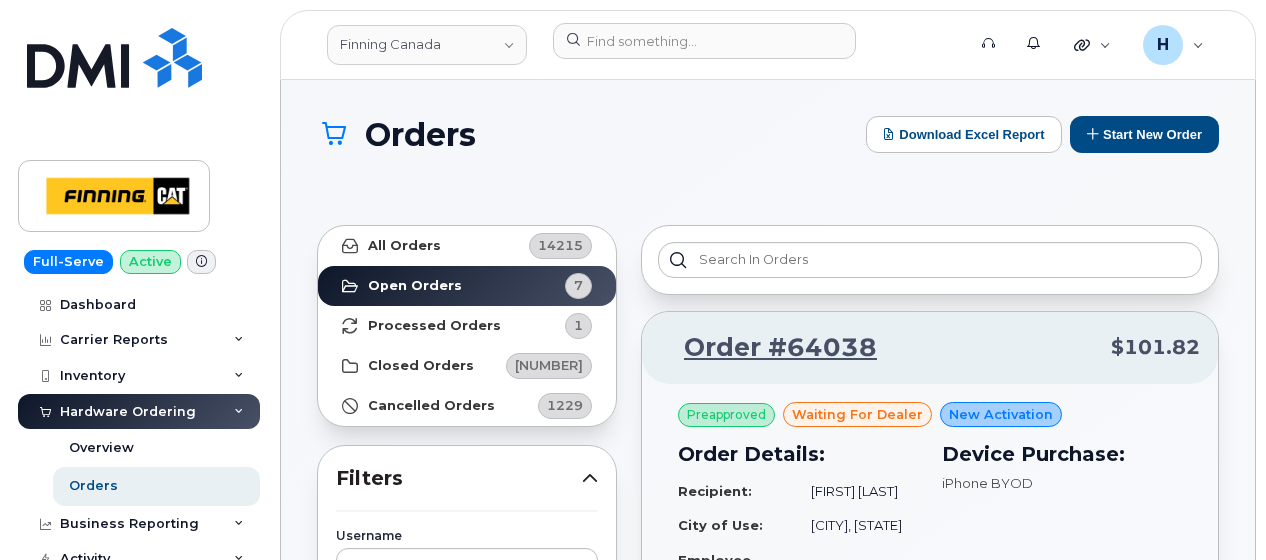 click on "Orders   Download Excel Report  Start New Order" at bounding box center [768, 134] 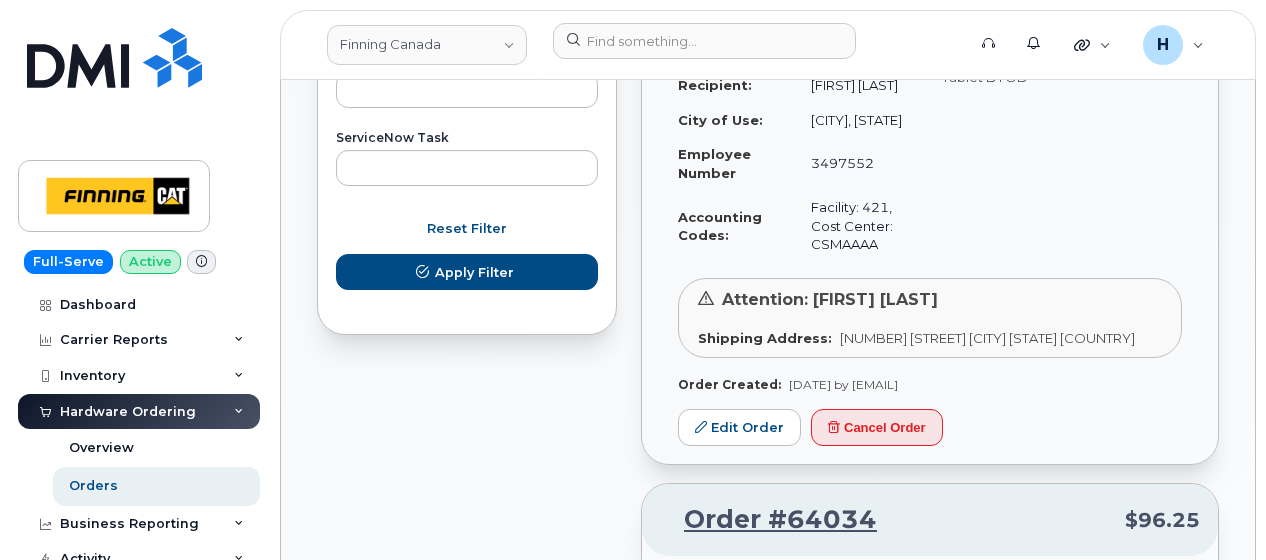 scroll, scrollTop: 1400, scrollLeft: 0, axis: vertical 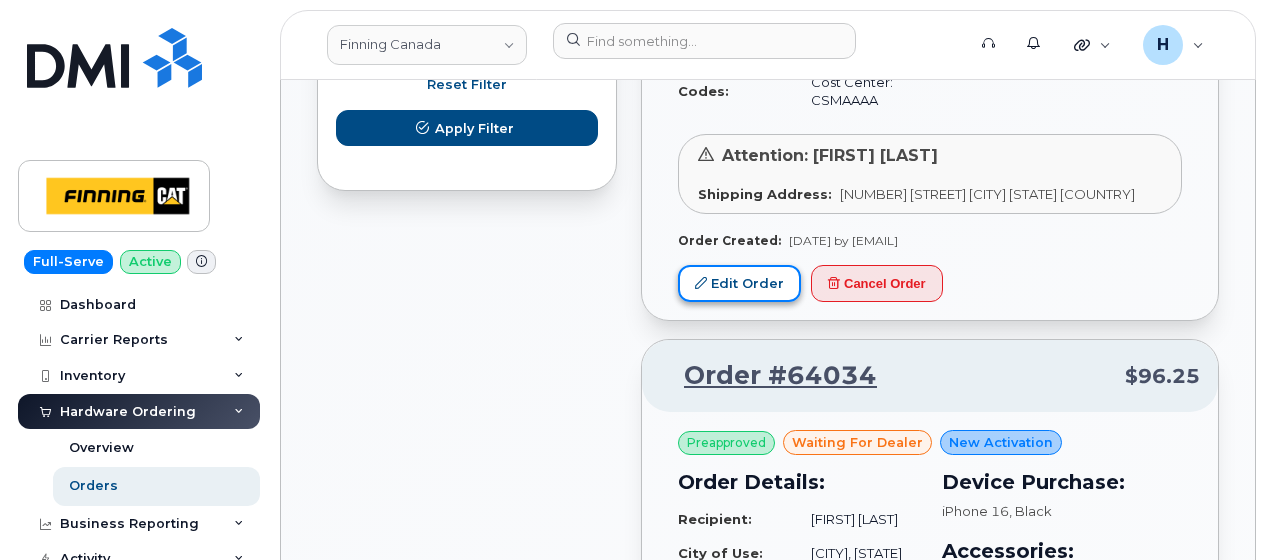 click on "Edit Order" at bounding box center [739, 283] 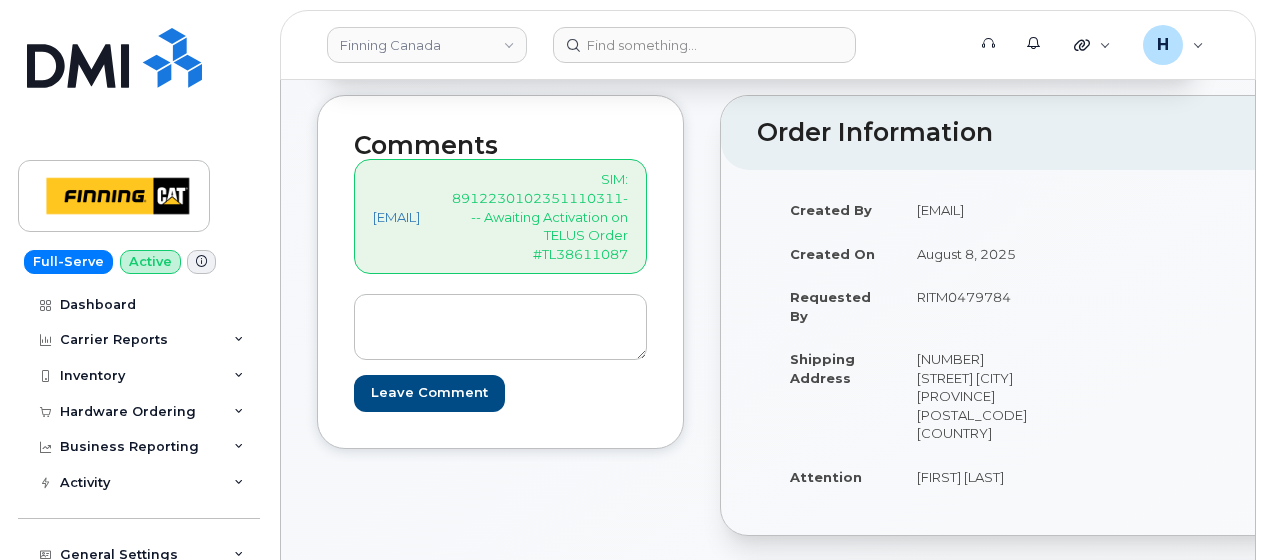 scroll, scrollTop: 100, scrollLeft: 0, axis: vertical 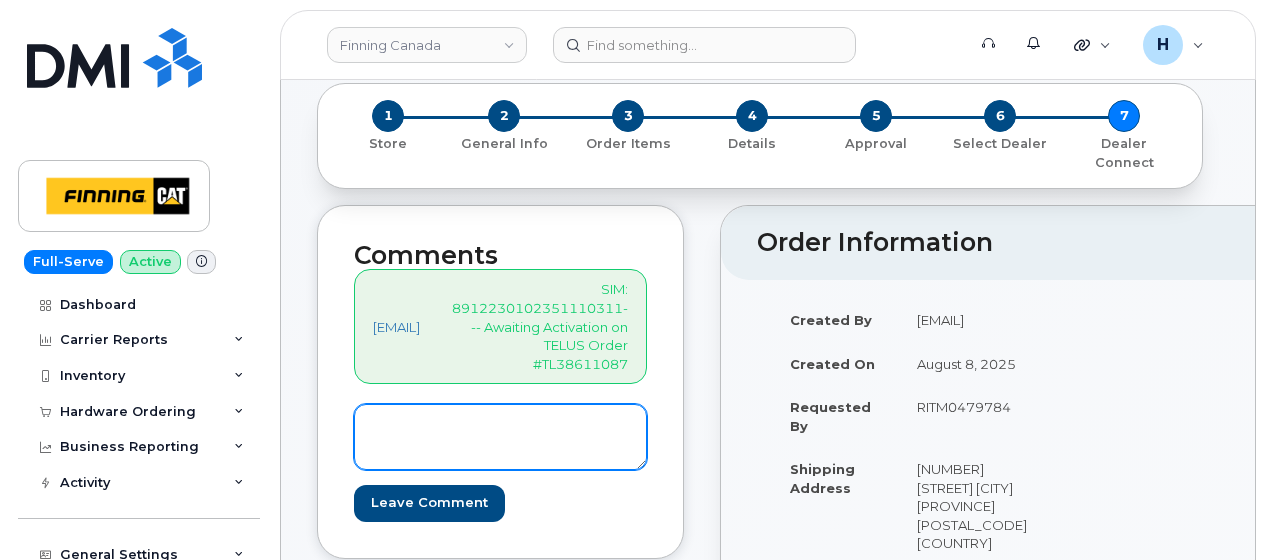click at bounding box center (500, 437) 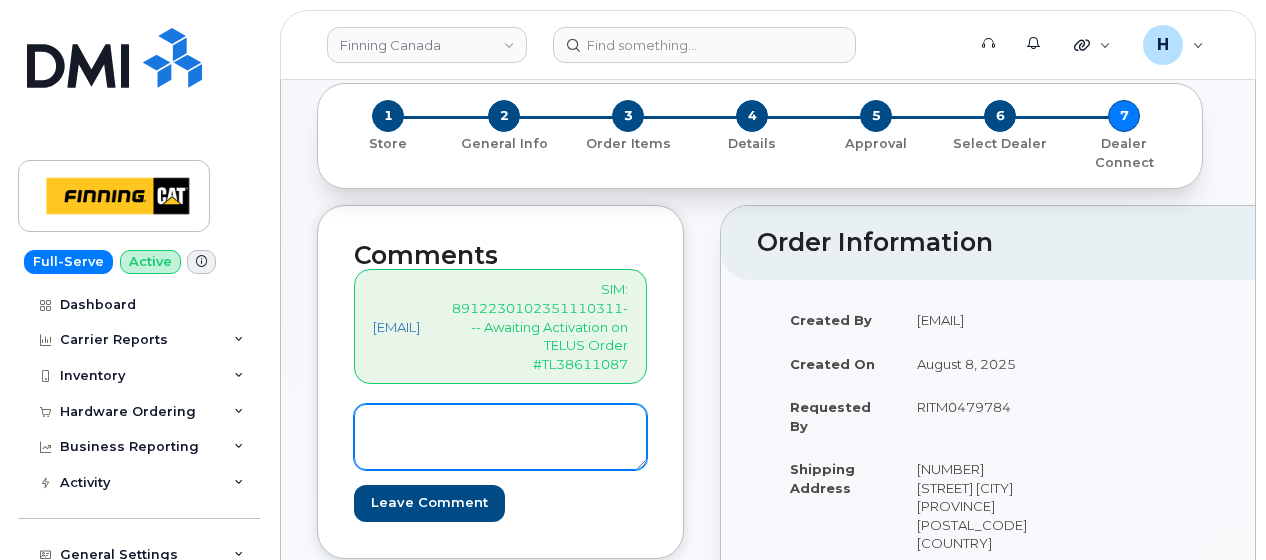 type on "I" 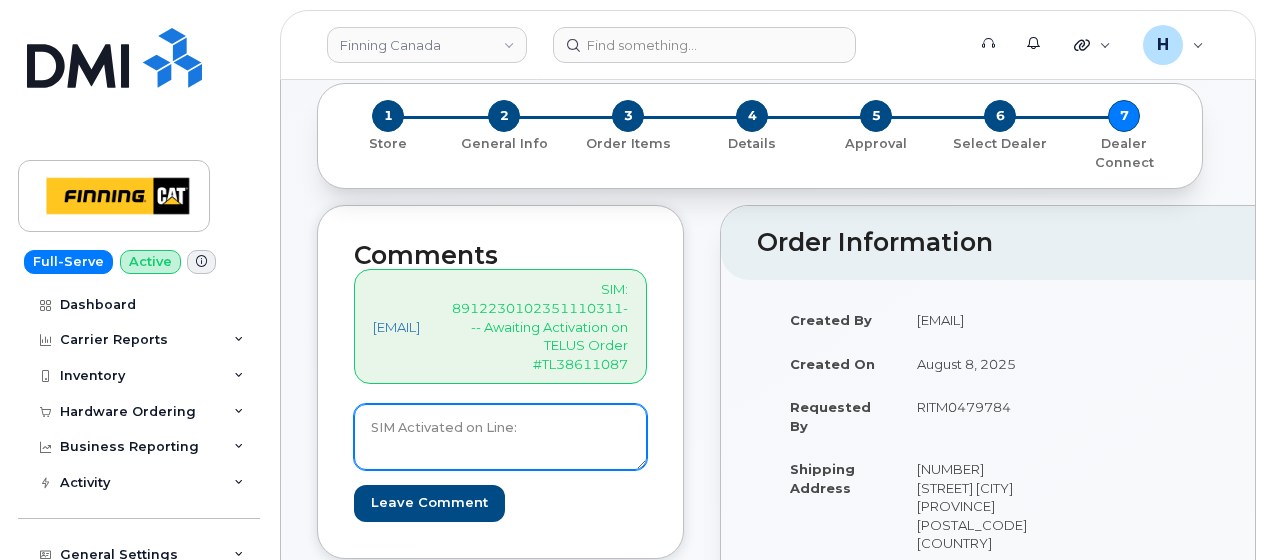 paste on "672-963-9967" 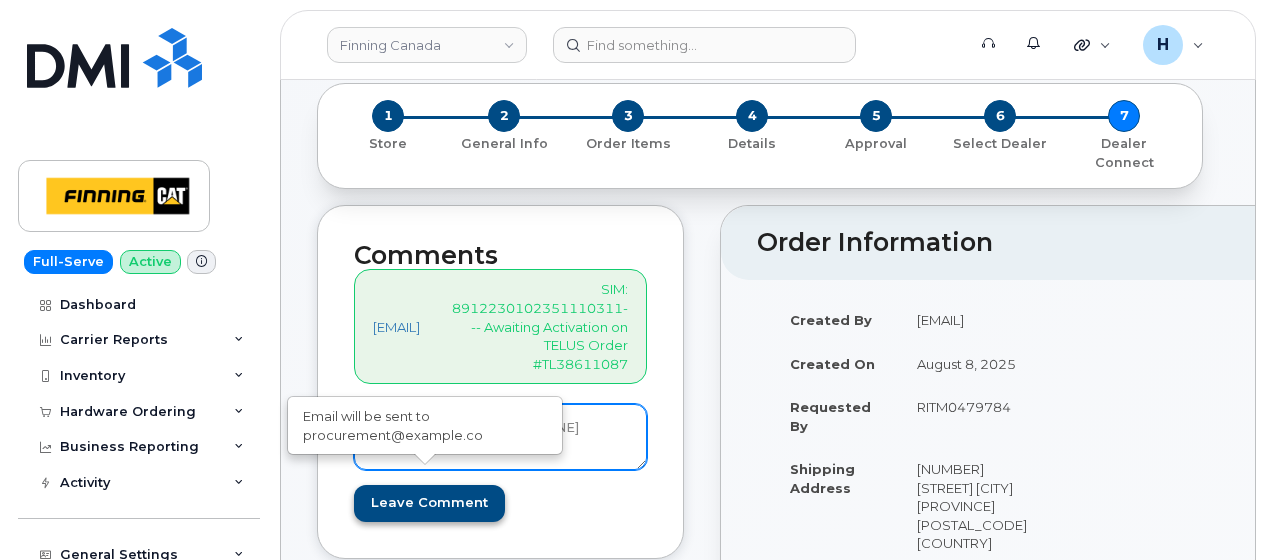 type on "SIM Activated on Line: 672-963-9967" 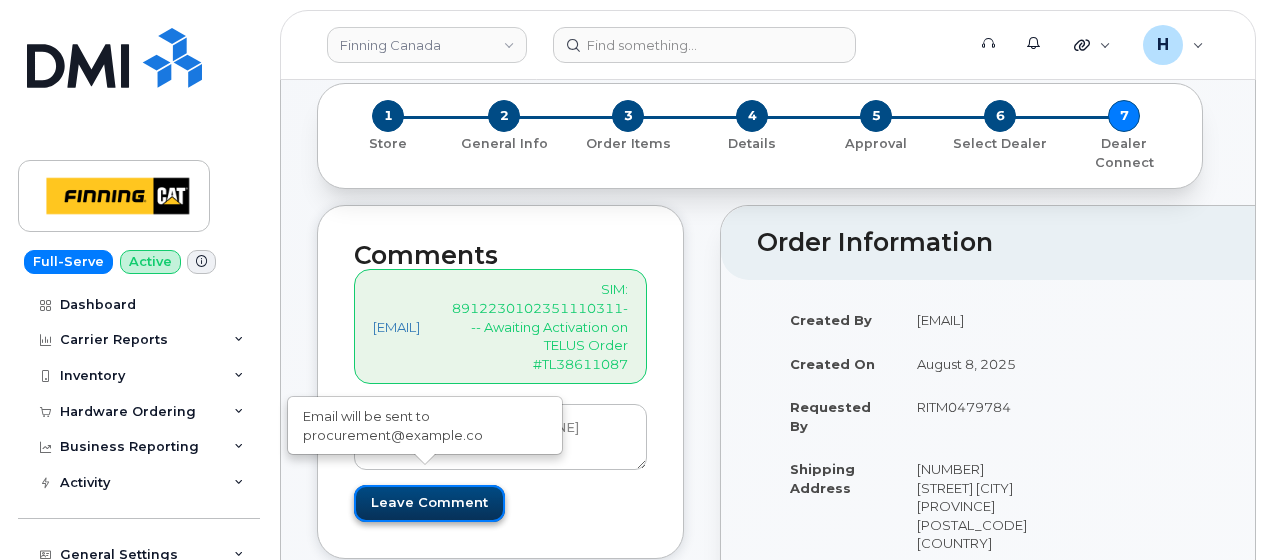 click on "Leave Comment" at bounding box center [429, 503] 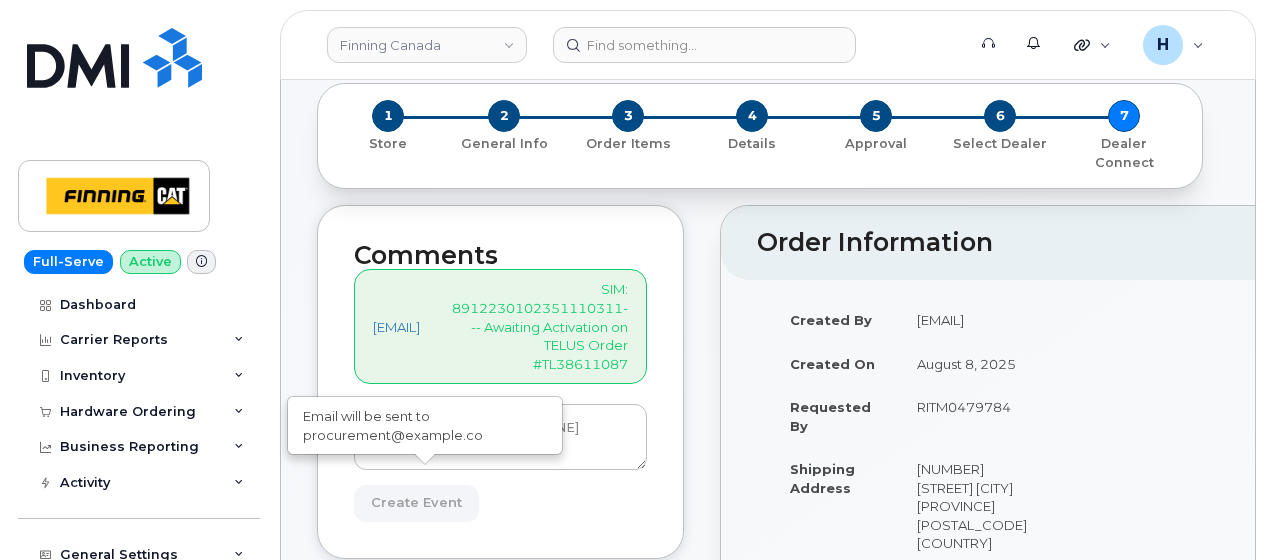 type on "Create Event" 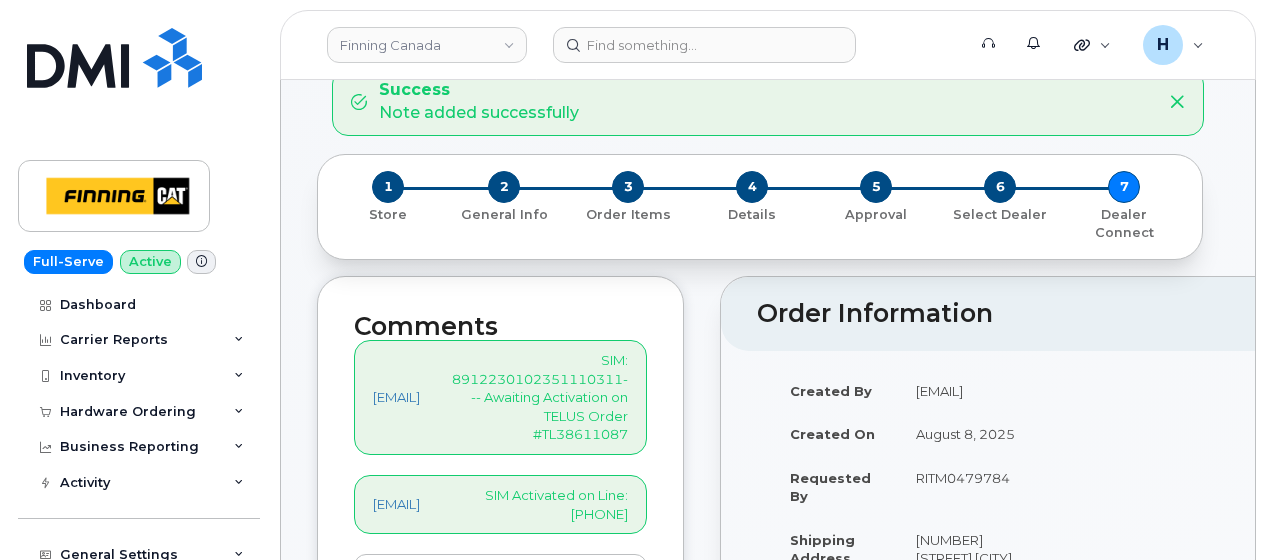 scroll, scrollTop: 200, scrollLeft: 0, axis: vertical 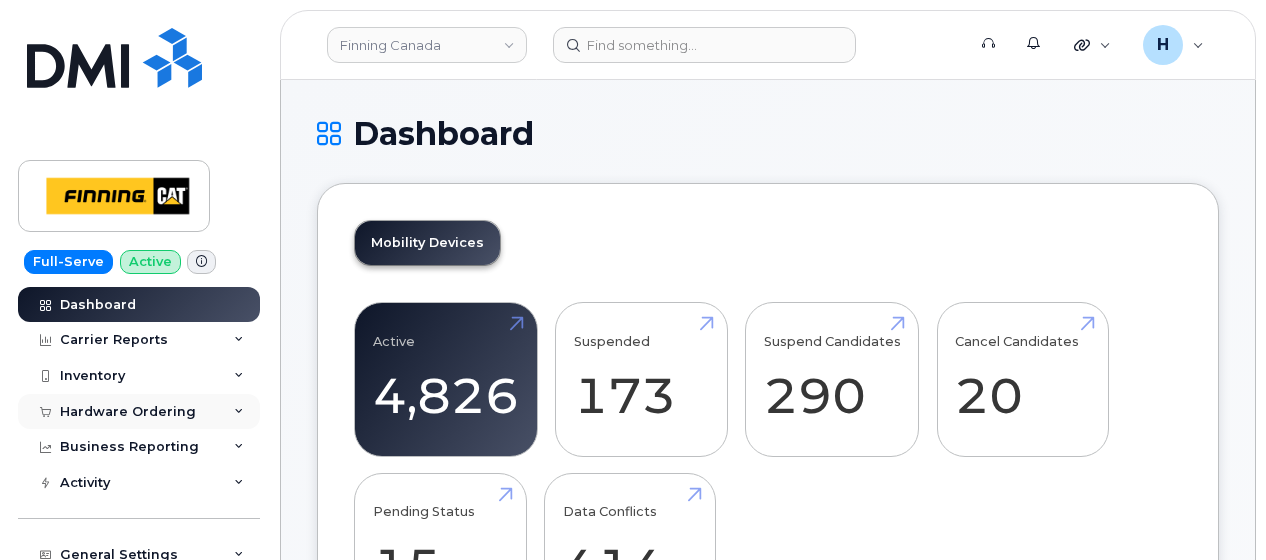 click on "Hardware Ordering" at bounding box center (128, 412) 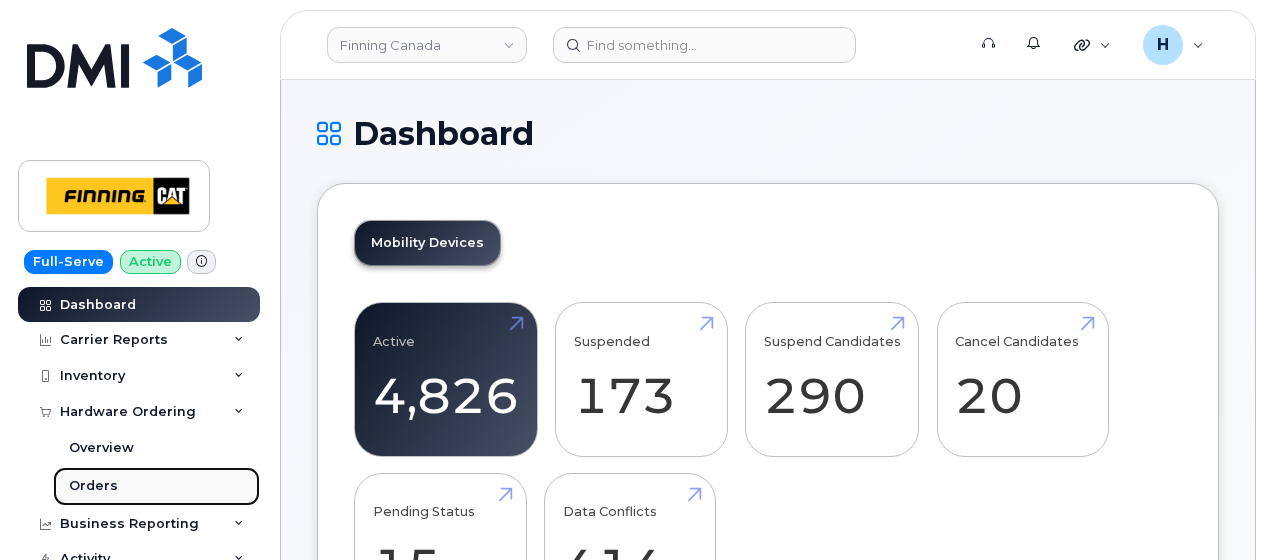 click on "Orders" at bounding box center [93, 486] 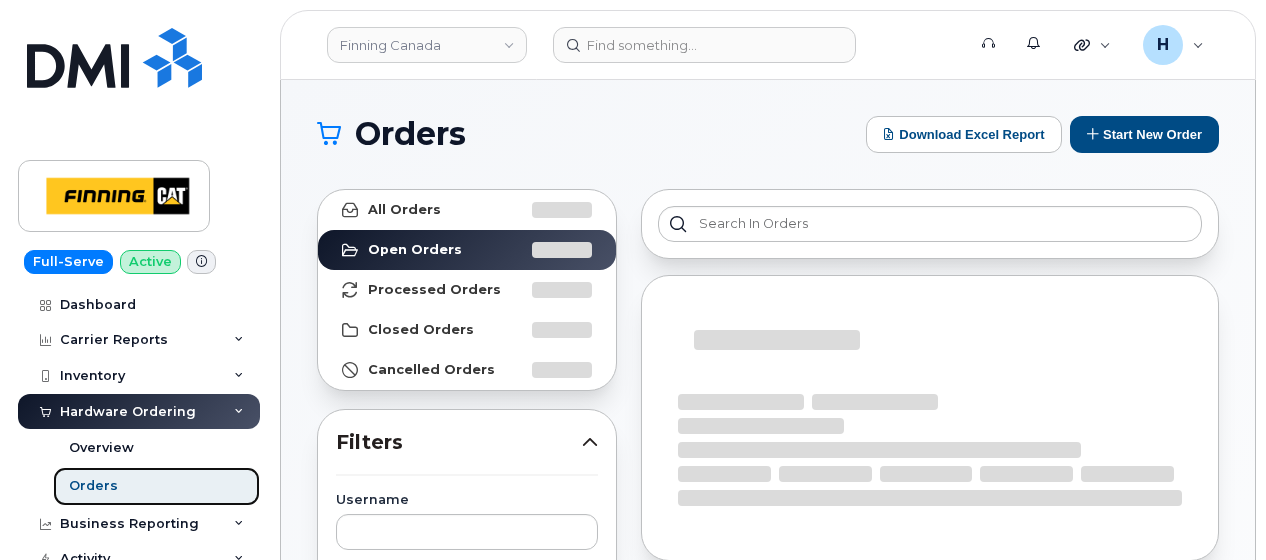 click on "Orders" at bounding box center (93, 486) 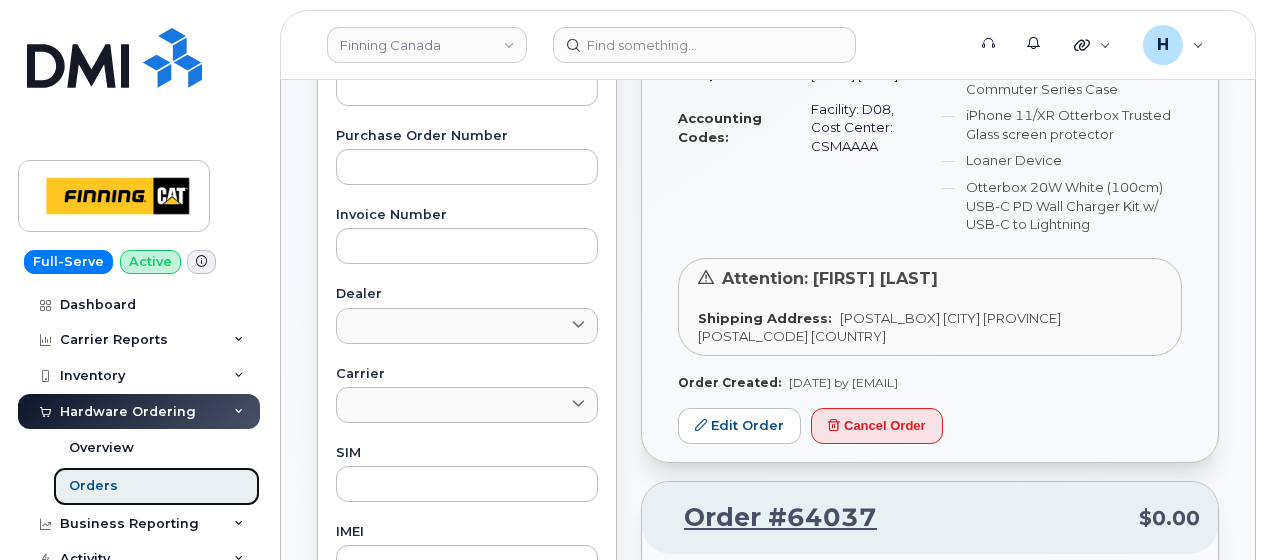 scroll, scrollTop: 700, scrollLeft: 0, axis: vertical 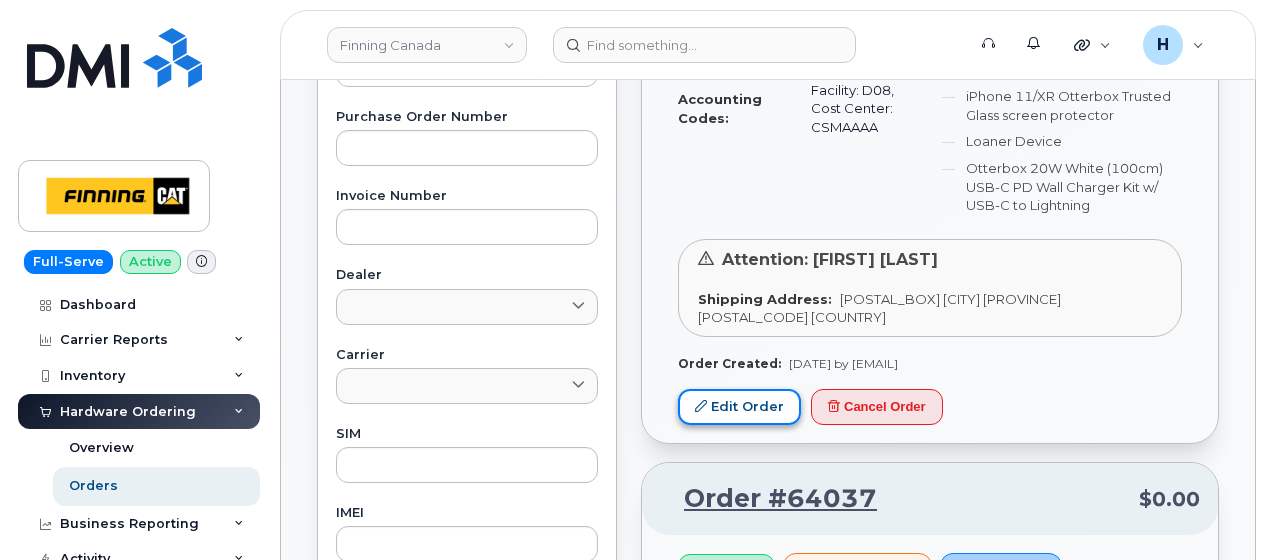 click at bounding box center [701, 406] 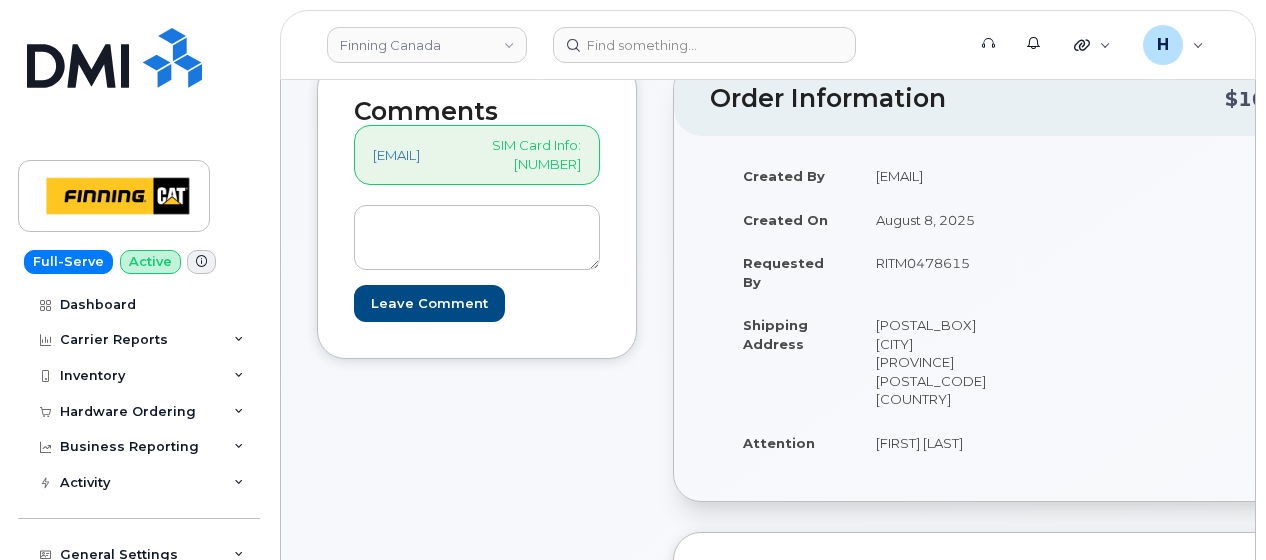 scroll, scrollTop: 200, scrollLeft: 0, axis: vertical 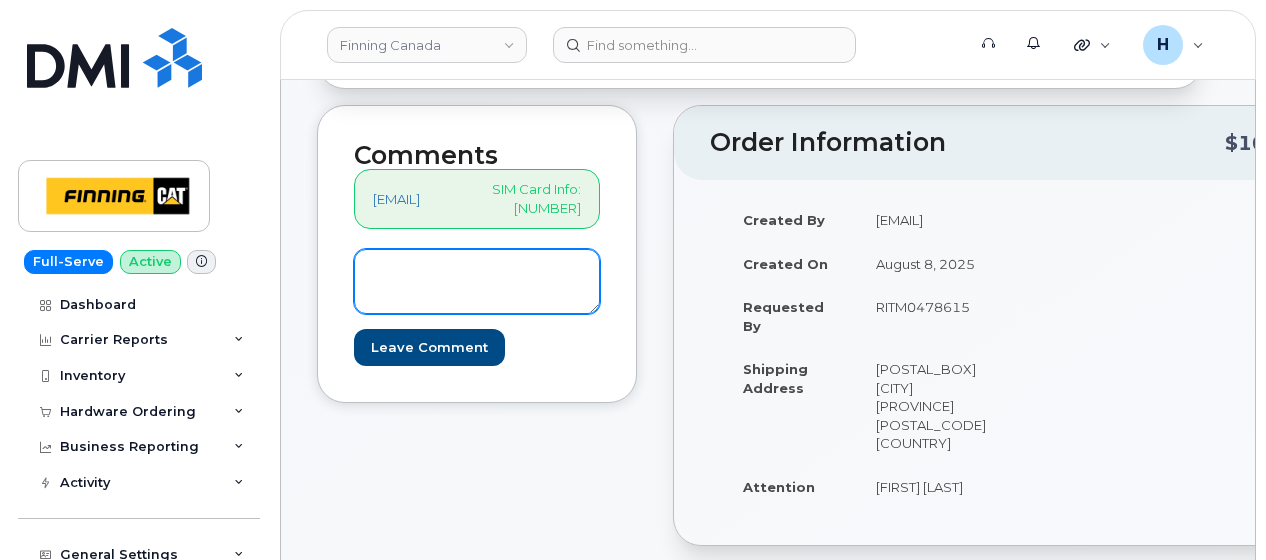click at bounding box center [477, 282] 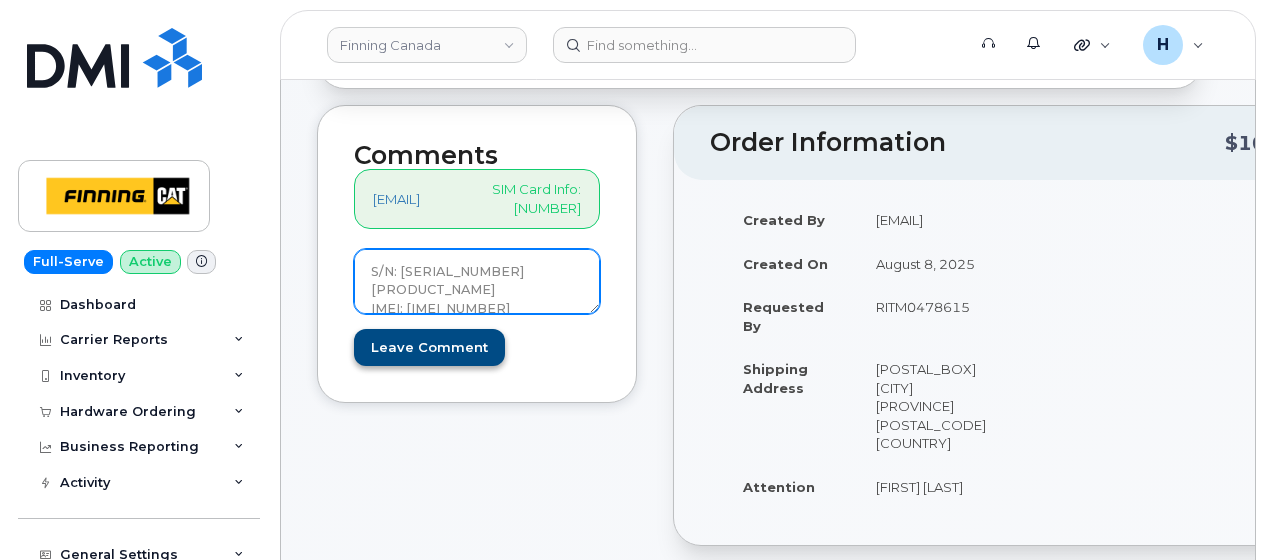 type on "S/N: [SERIAL_NUMBER] [PRODUCT_NAME]
IMEI: [NUMBER]" 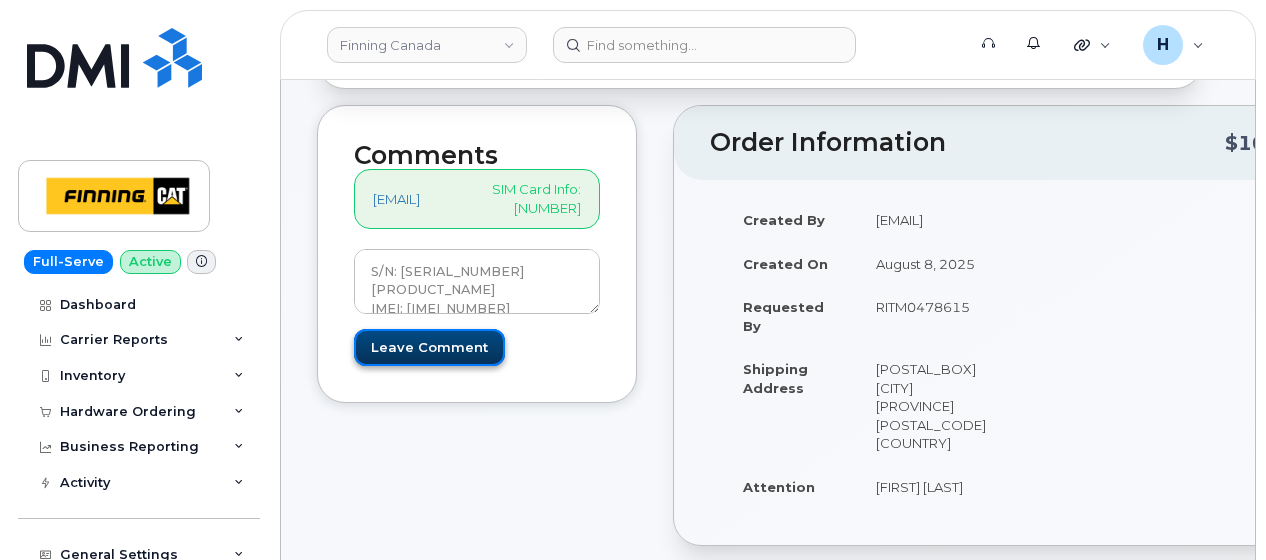 click on "Leave Comment" at bounding box center [429, 347] 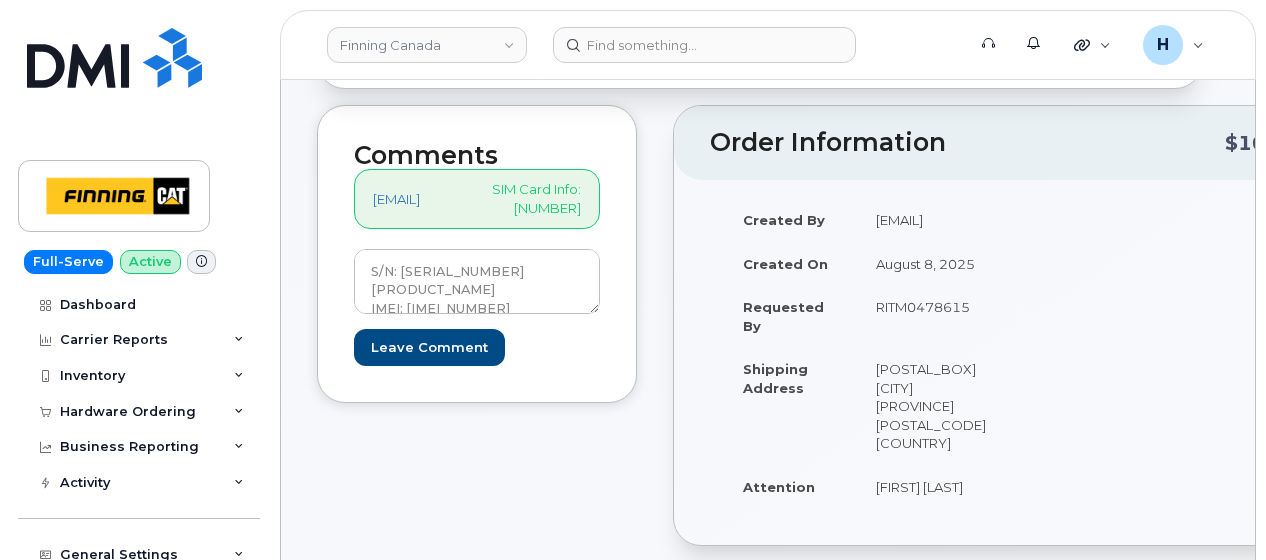 type on "Create Event" 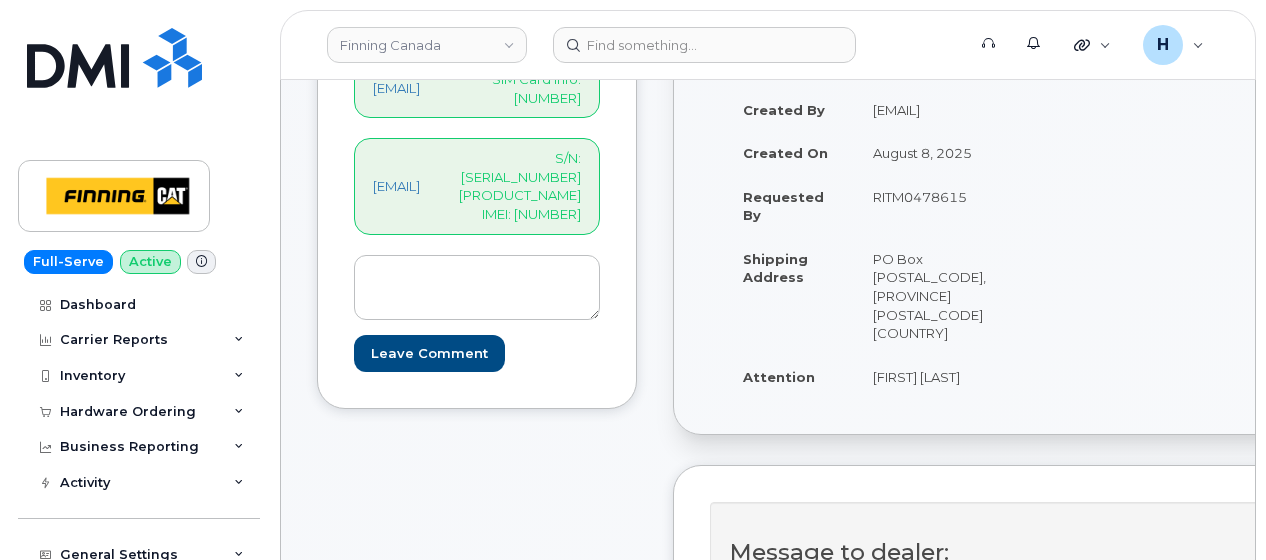 scroll, scrollTop: 300, scrollLeft: 0, axis: vertical 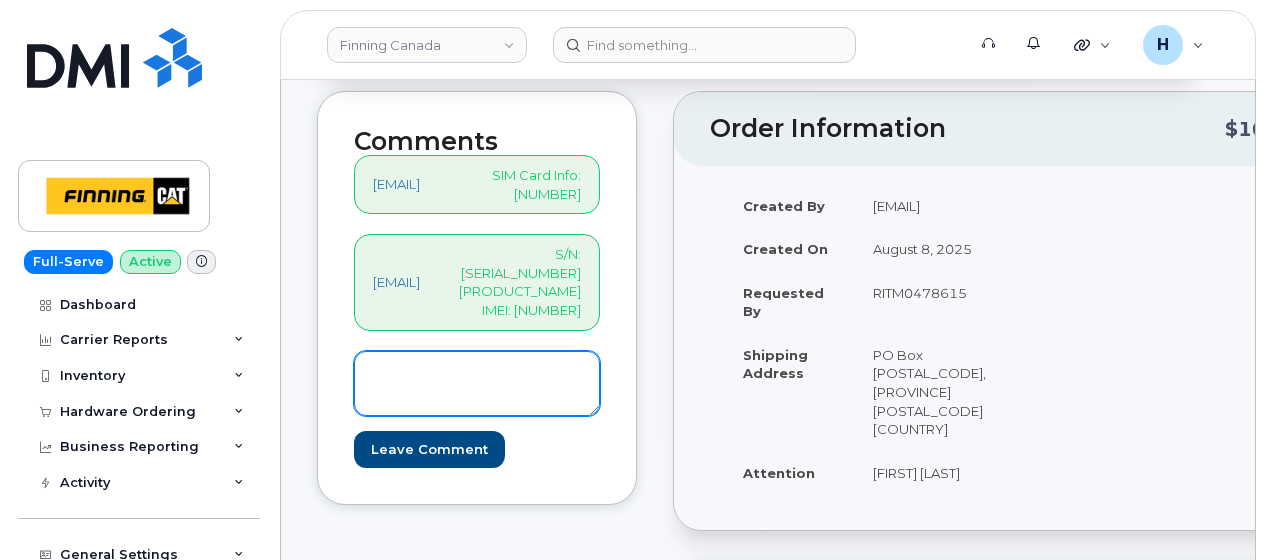 click at bounding box center [477, 384] 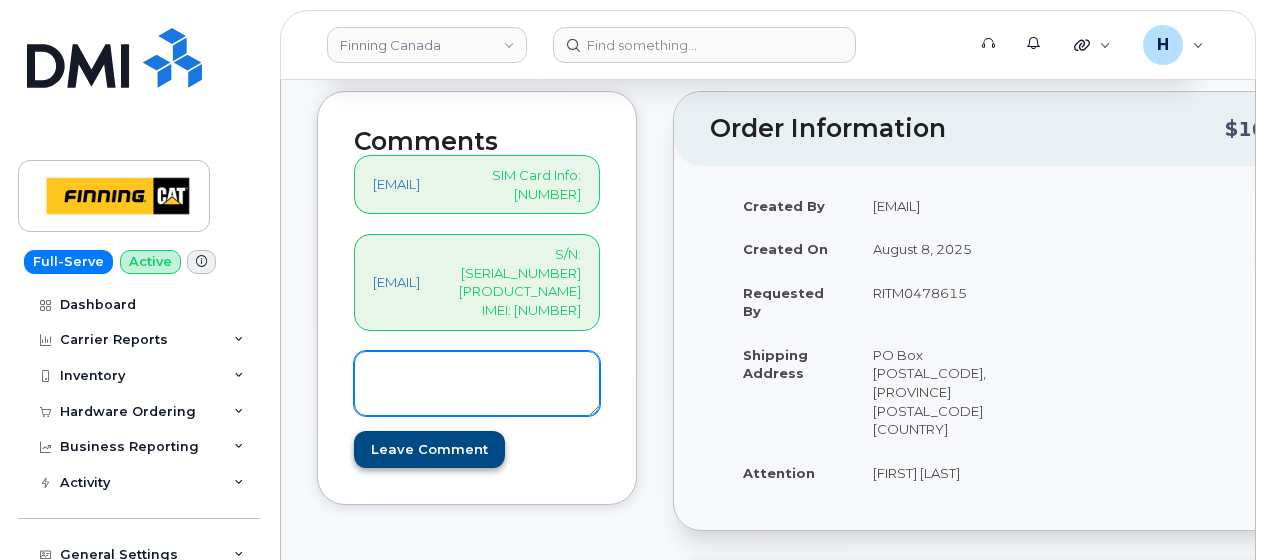 paste on "SIM Activated On Line:[PHONE]" 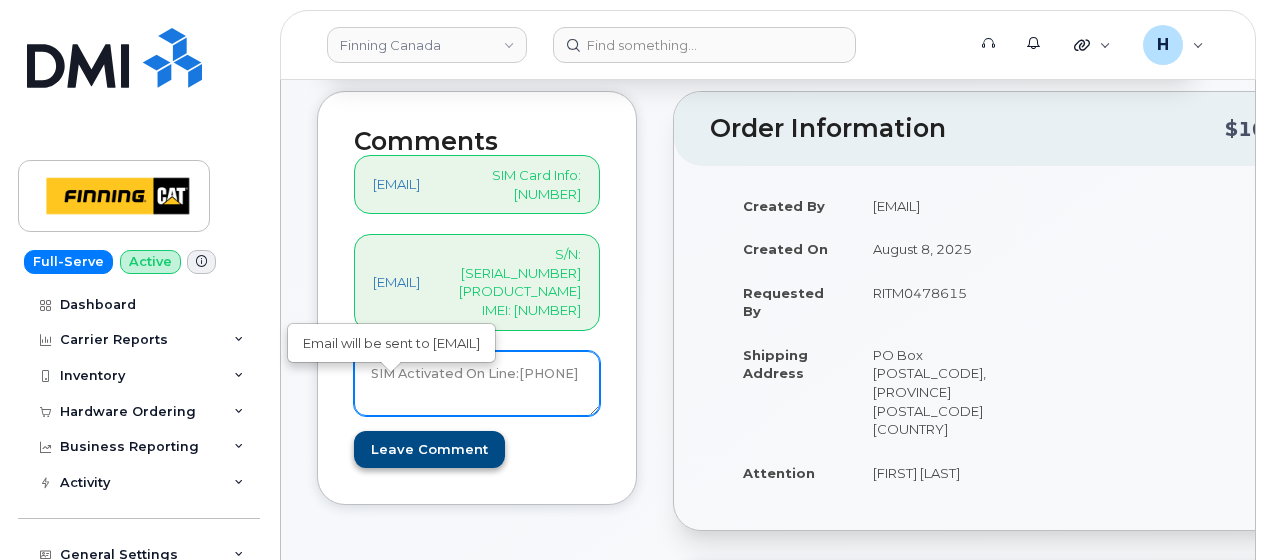 type on "SIM Activated On Line:[PHONE]" 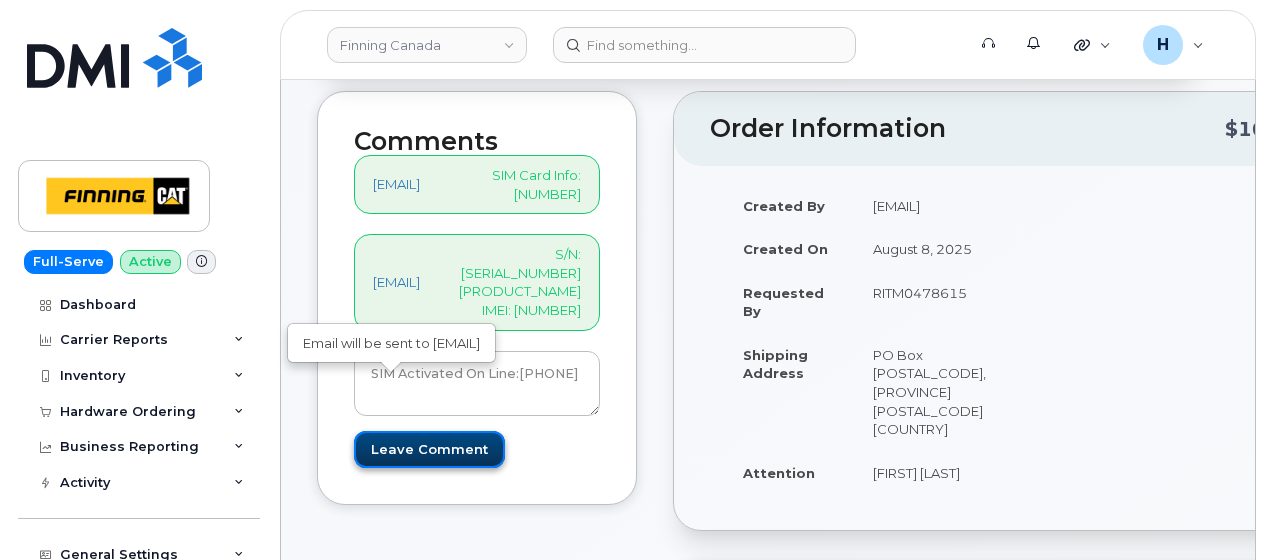 click on "Leave Comment" at bounding box center (429, 449) 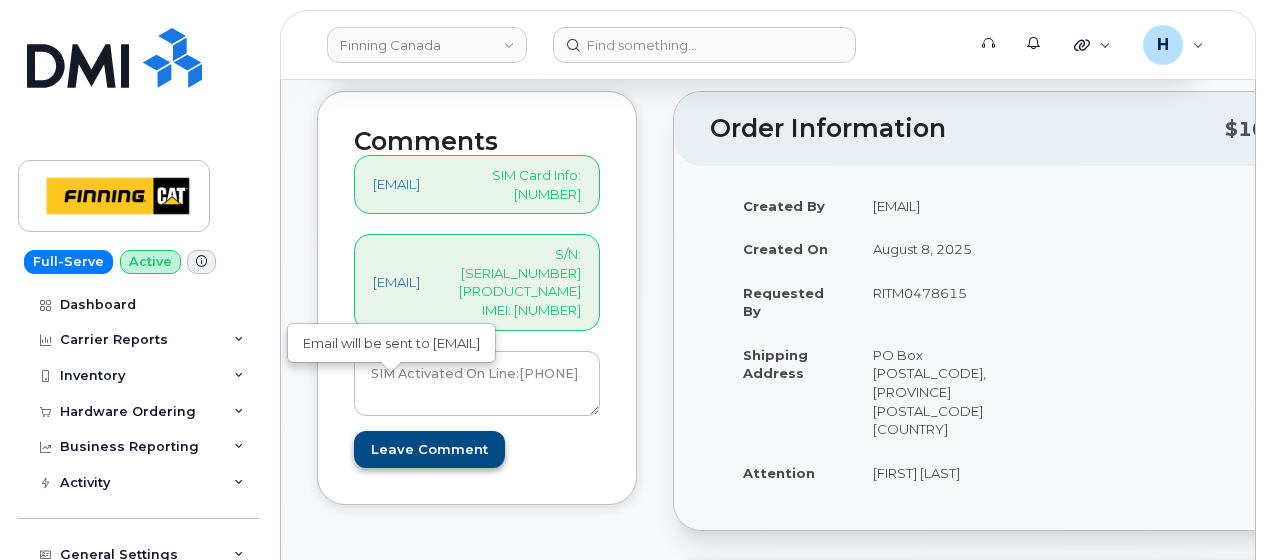 type on "Create Event" 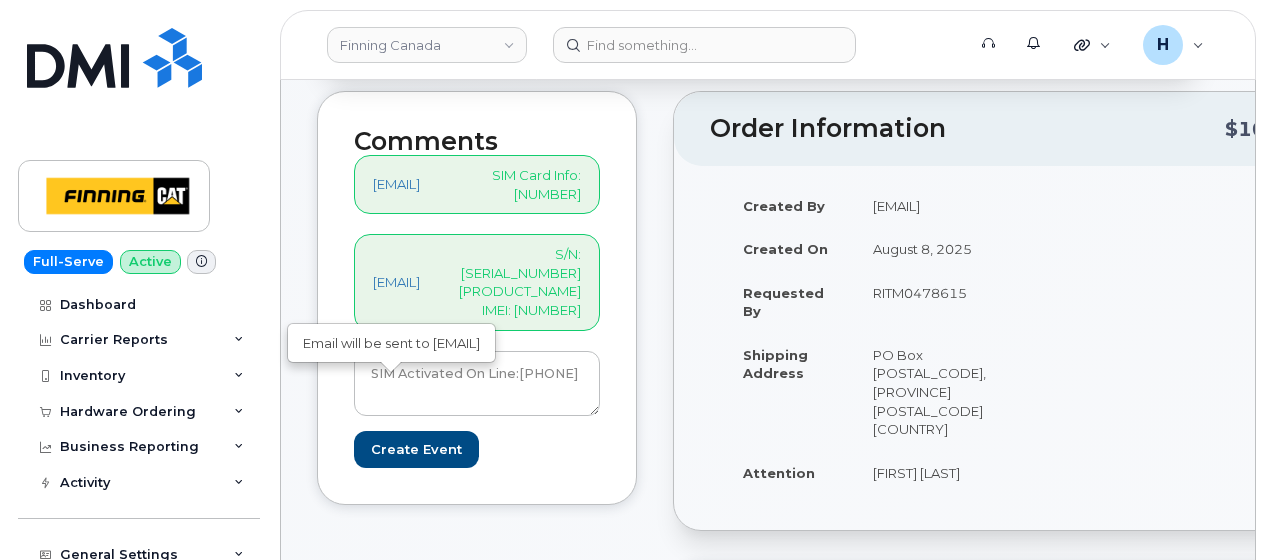 click on "SIM Activated On Line:587-983-8409
Create Event Email will be sent to procurement@myserve.co" at bounding box center [477, 409] 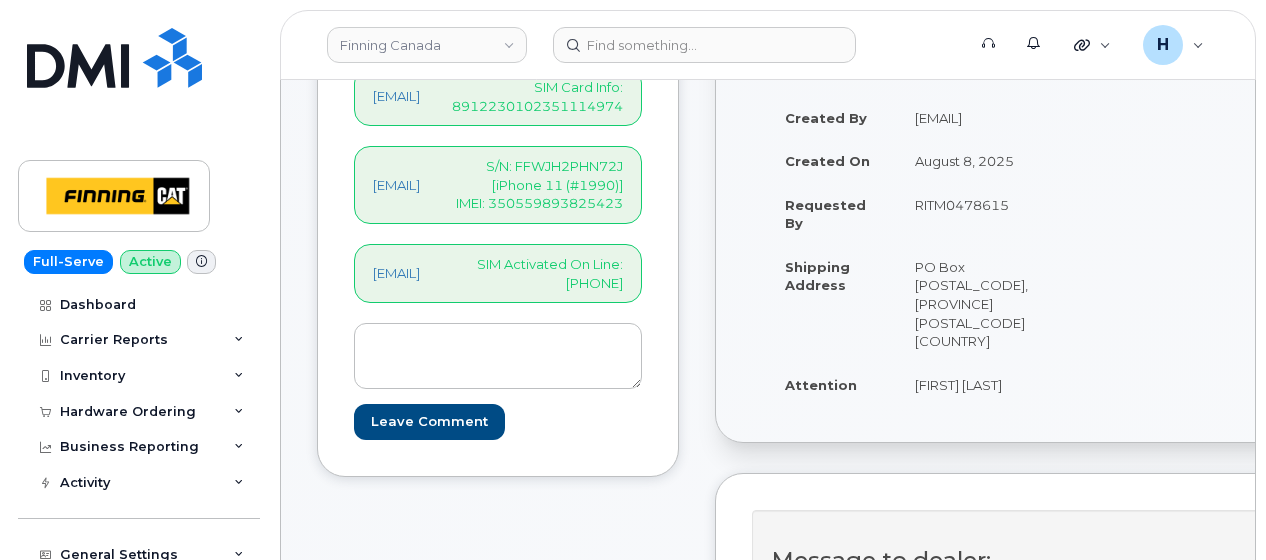 scroll, scrollTop: 500, scrollLeft: 0, axis: vertical 